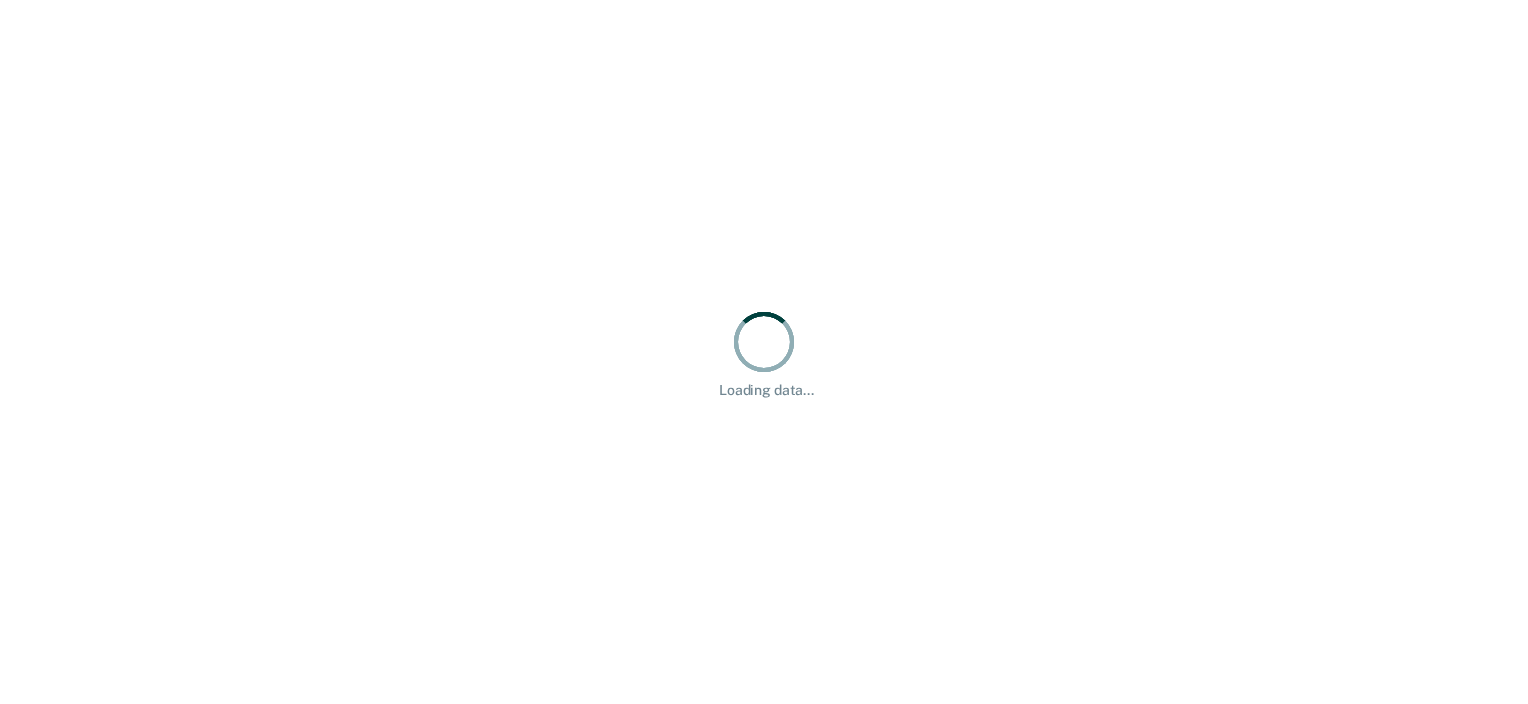 scroll, scrollTop: 0, scrollLeft: 0, axis: both 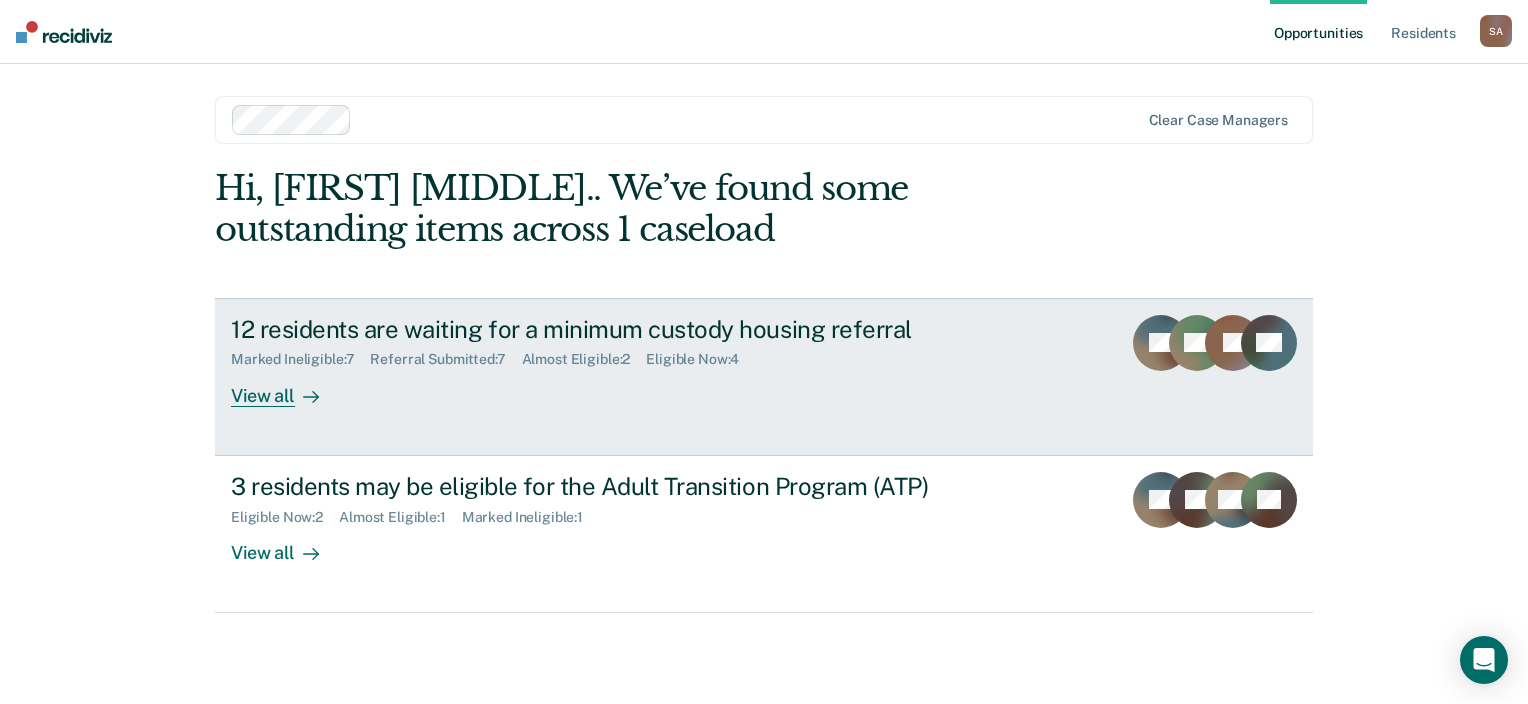 click on "Marked Ineligible : 7 Referral Submitted : 7 Almost Eligible : 2 Eligible Now : 4" at bounding box center [582, 355] 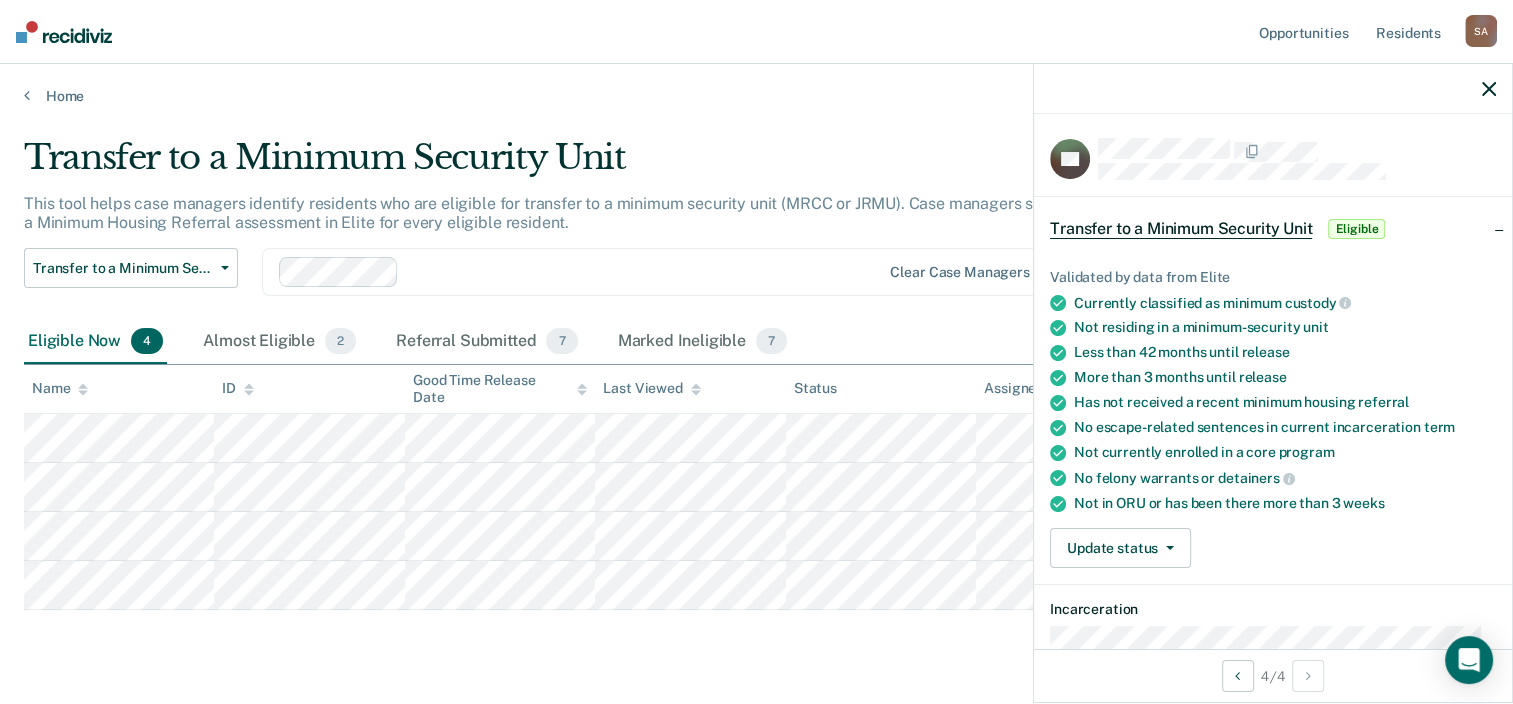 scroll, scrollTop: 0, scrollLeft: 0, axis: both 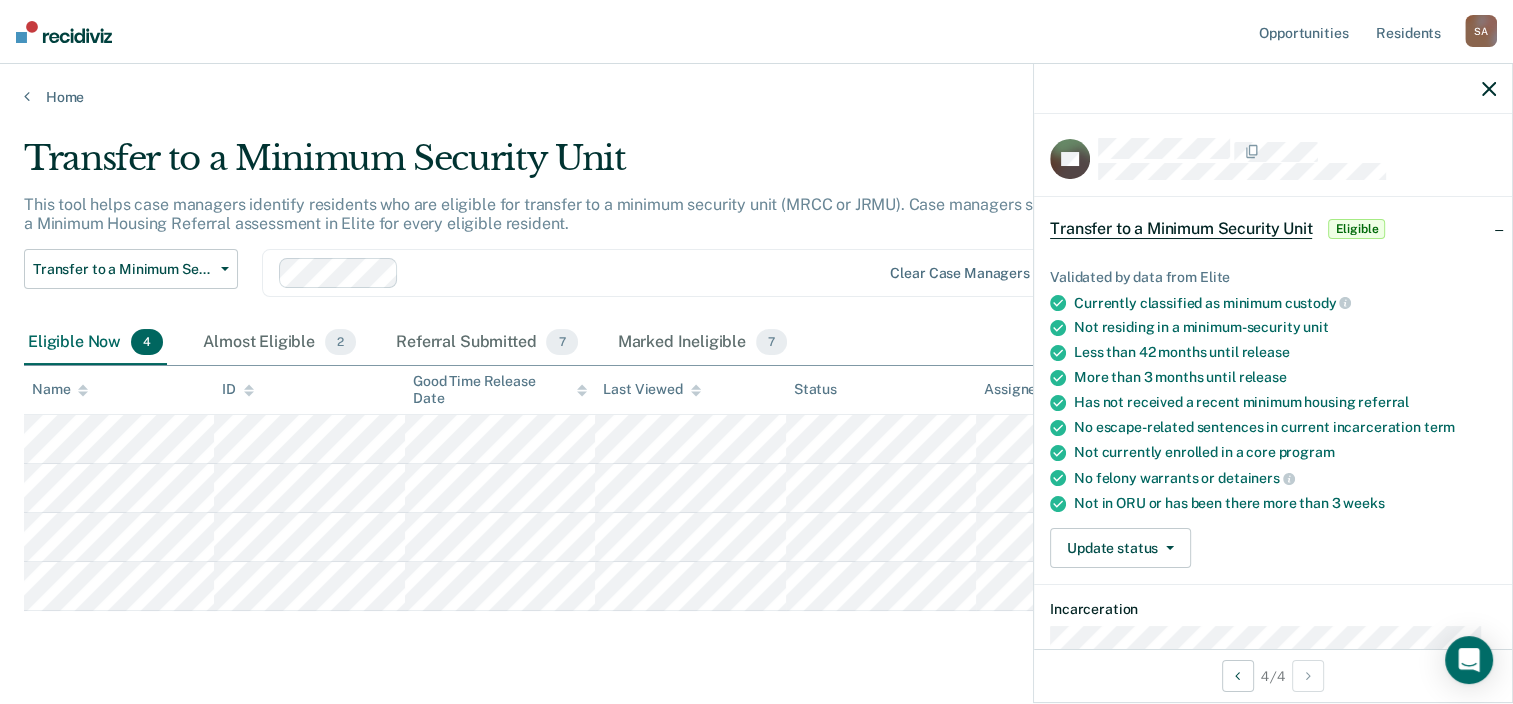 click on "Transfer to a Minimum Security Unit" at bounding box center [591, 166] 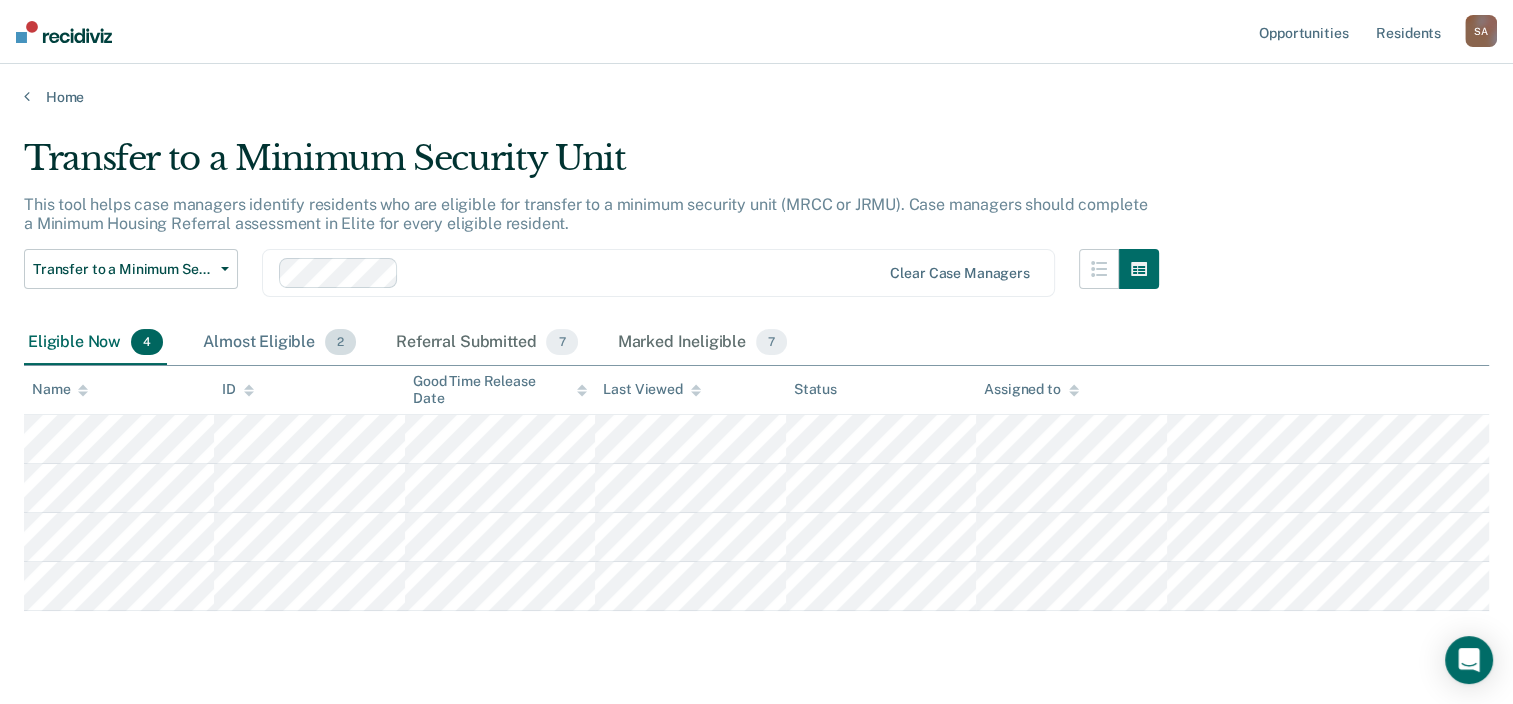 click on "Almost Eligible 2" at bounding box center (279, 343) 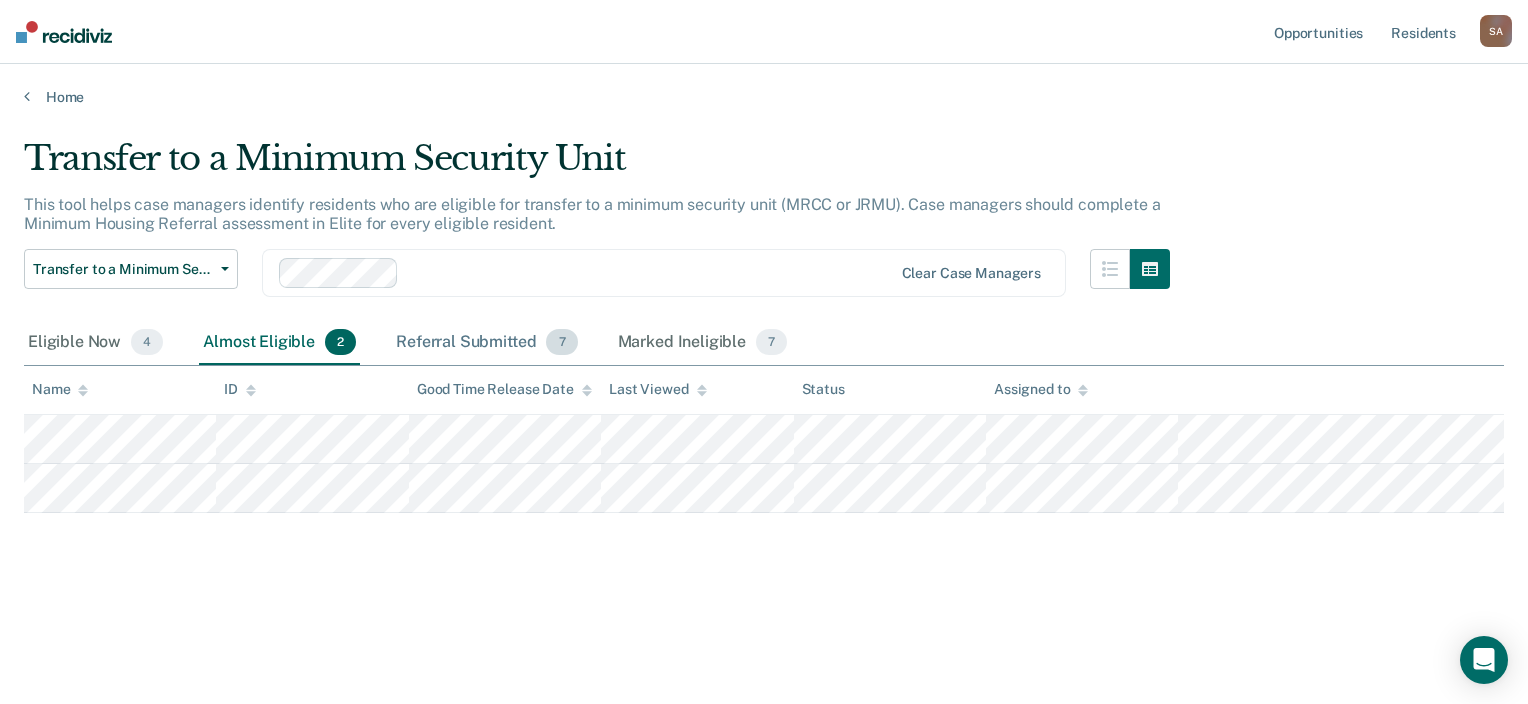 click on "Referral Submitted 7" at bounding box center [486, 343] 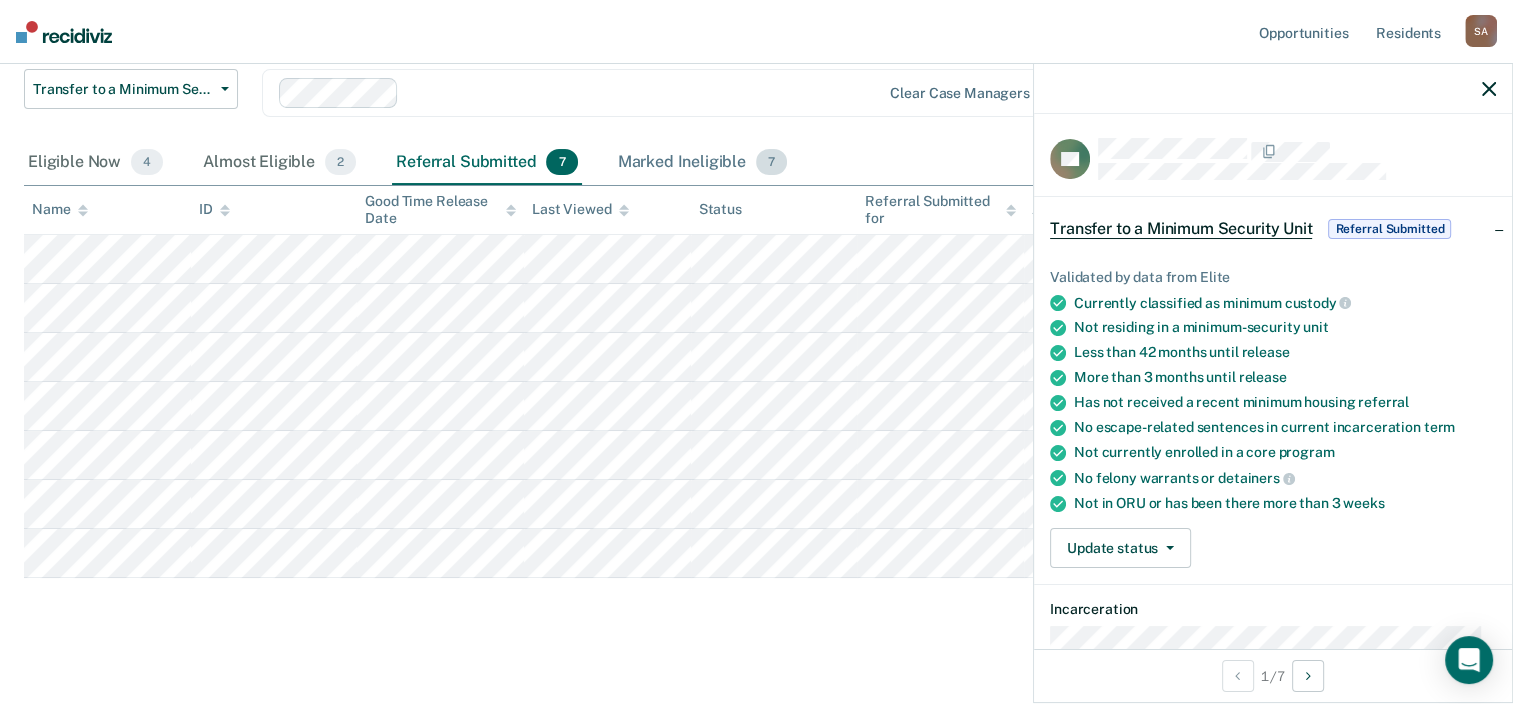 scroll, scrollTop: 196, scrollLeft: 0, axis: vertical 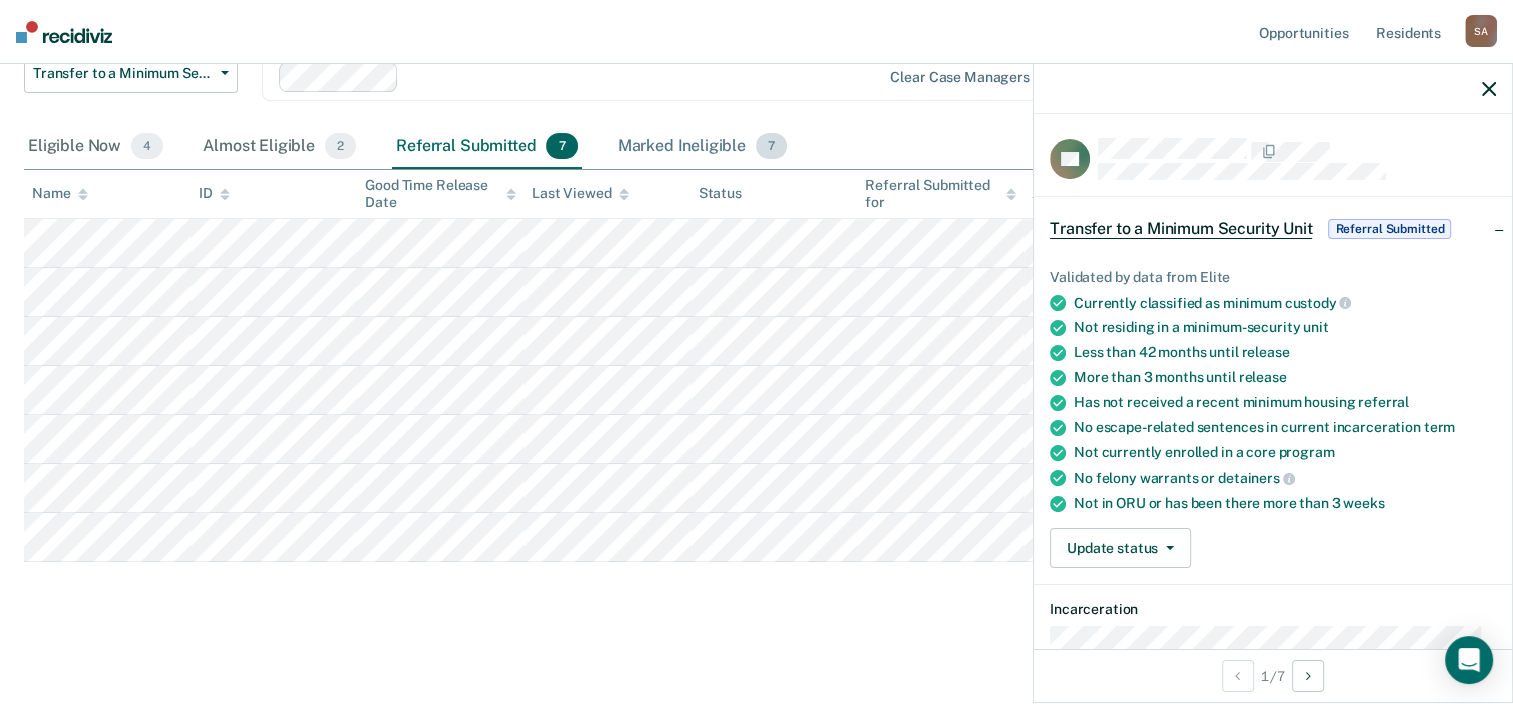click on "Marked Ineligible 7" at bounding box center [703, 147] 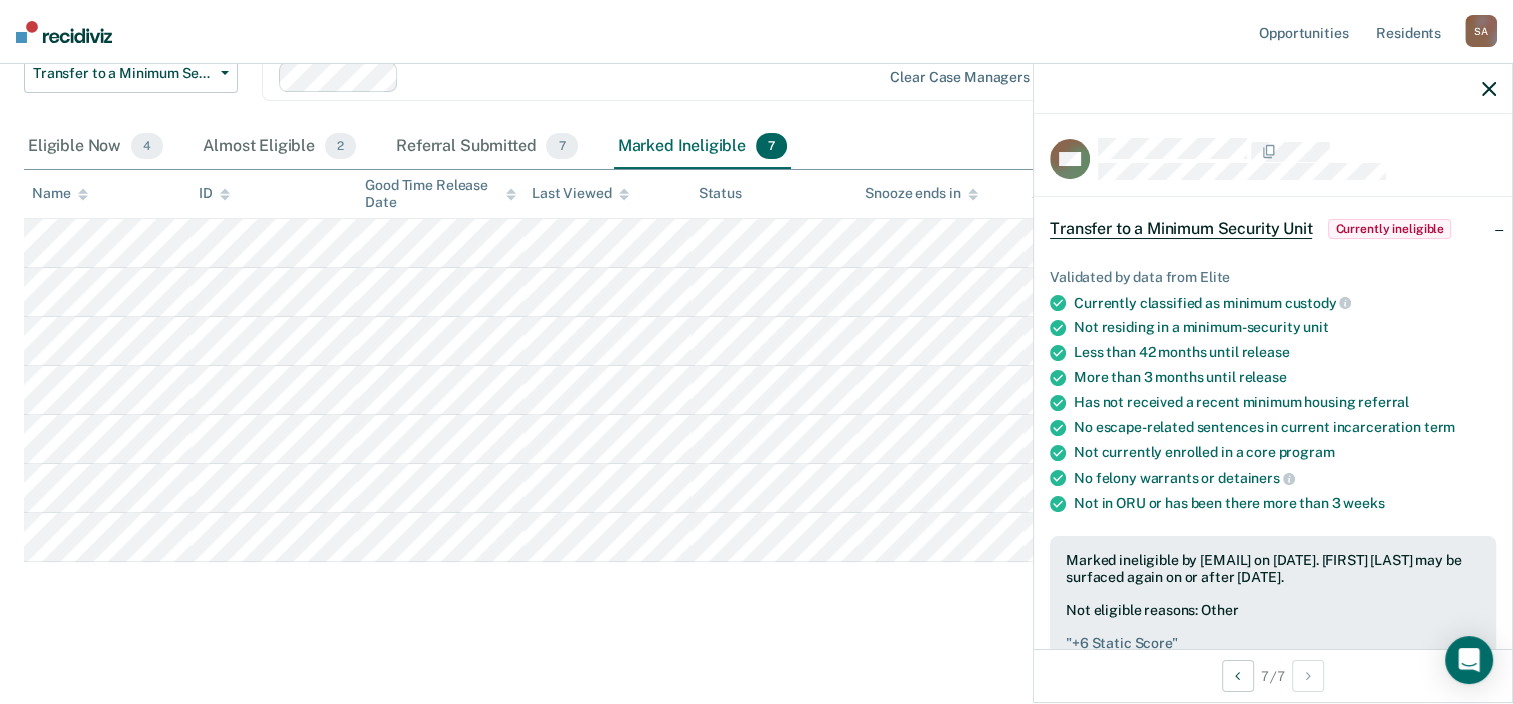 click on "Marked Ineligible 7" at bounding box center (703, 147) 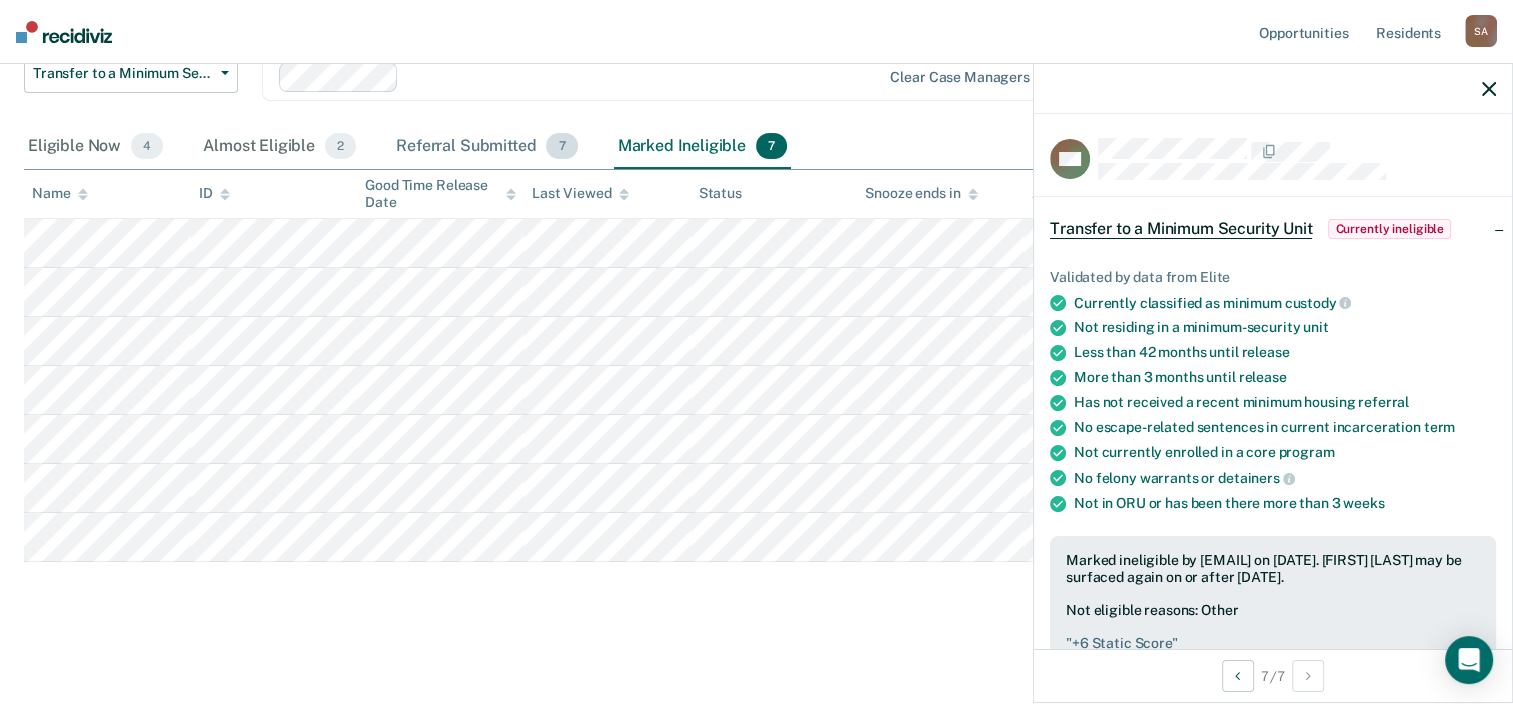click on "Referral Submitted 7" at bounding box center [486, 147] 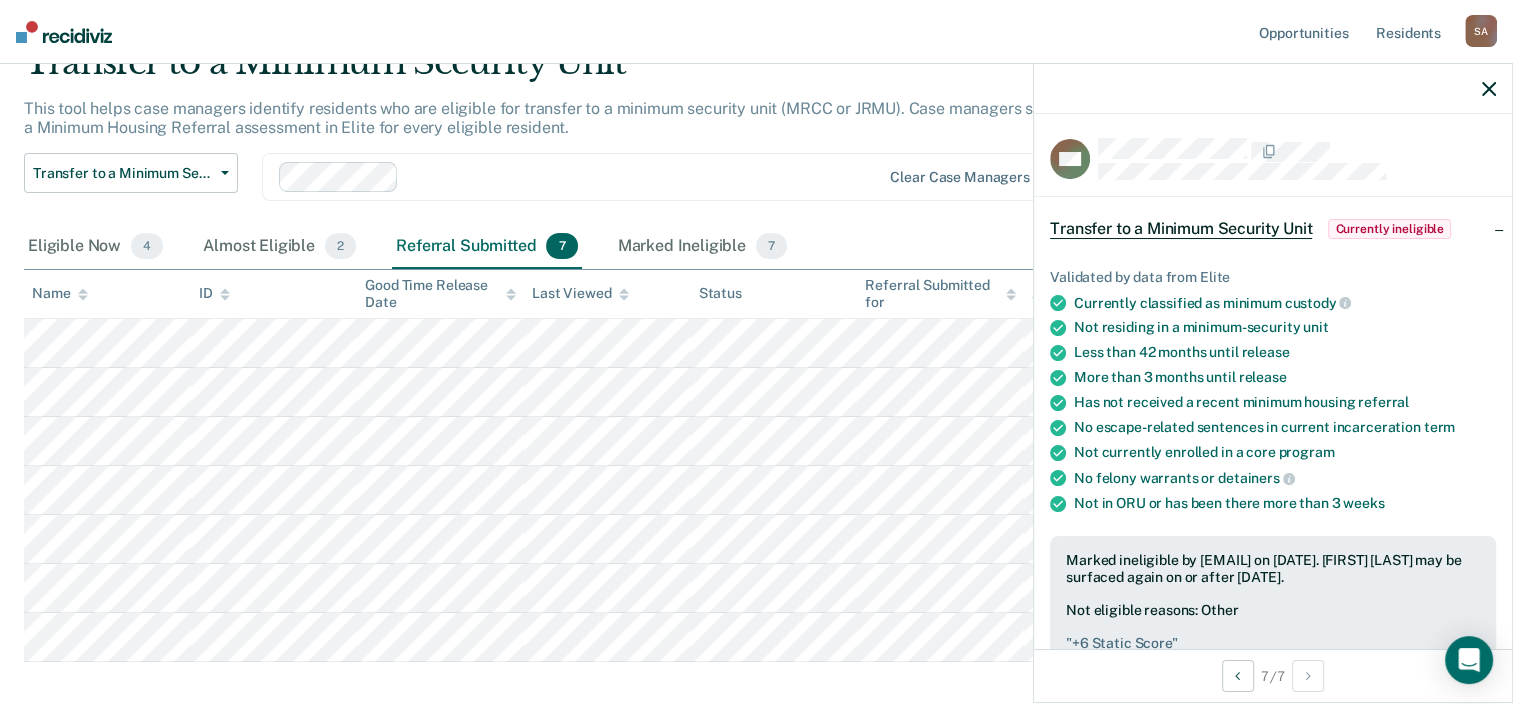 scroll, scrollTop: 196, scrollLeft: 0, axis: vertical 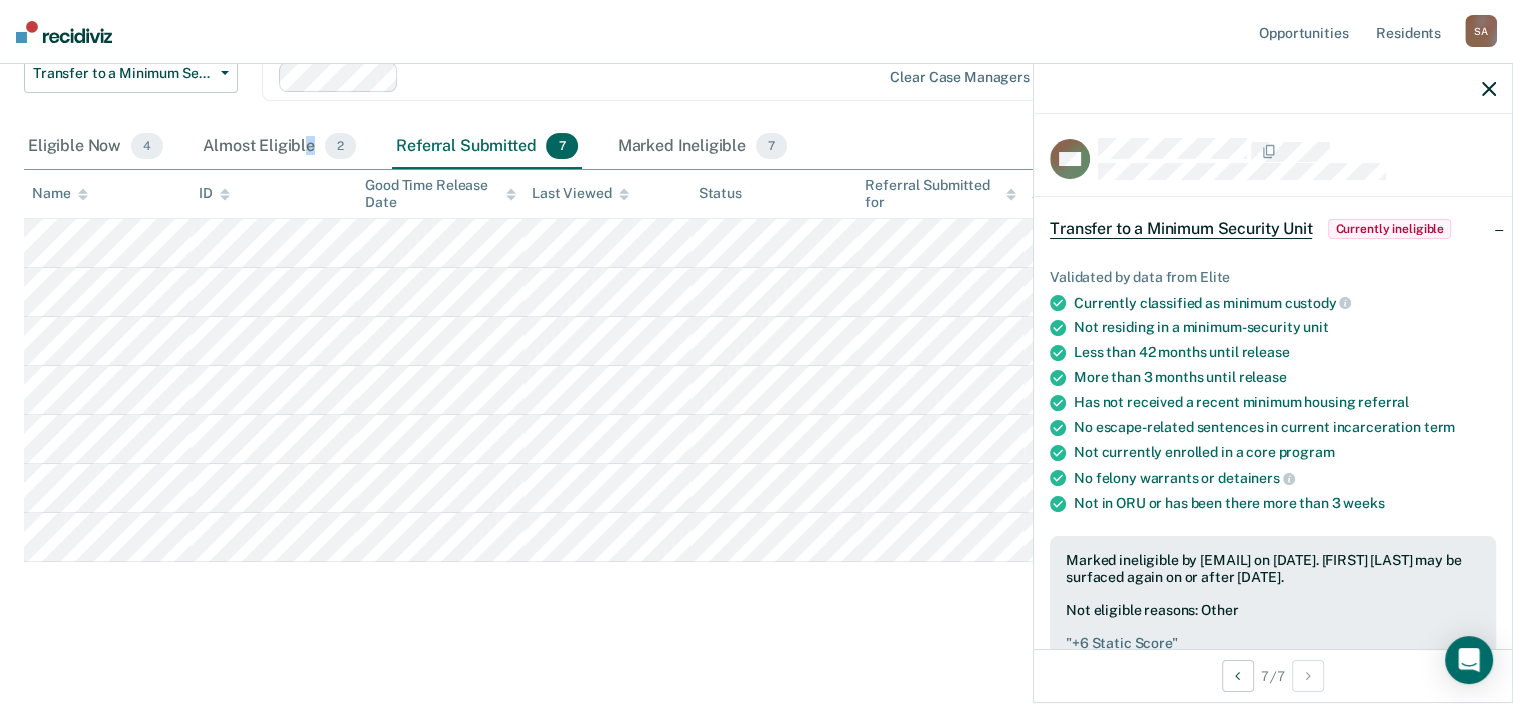 click on "Almost Eligible 2" at bounding box center [279, 147] 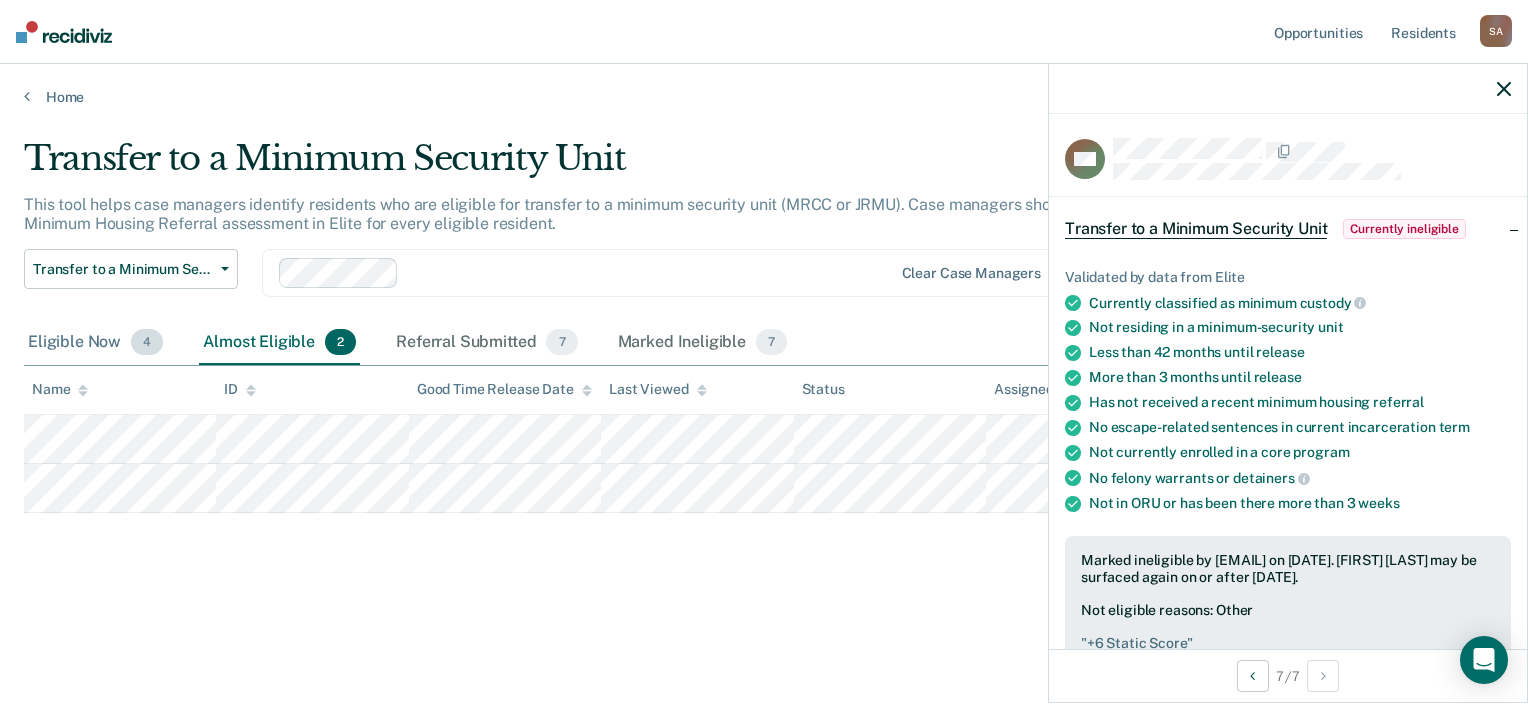 click on "Eligible Now 4" at bounding box center (95, 343) 